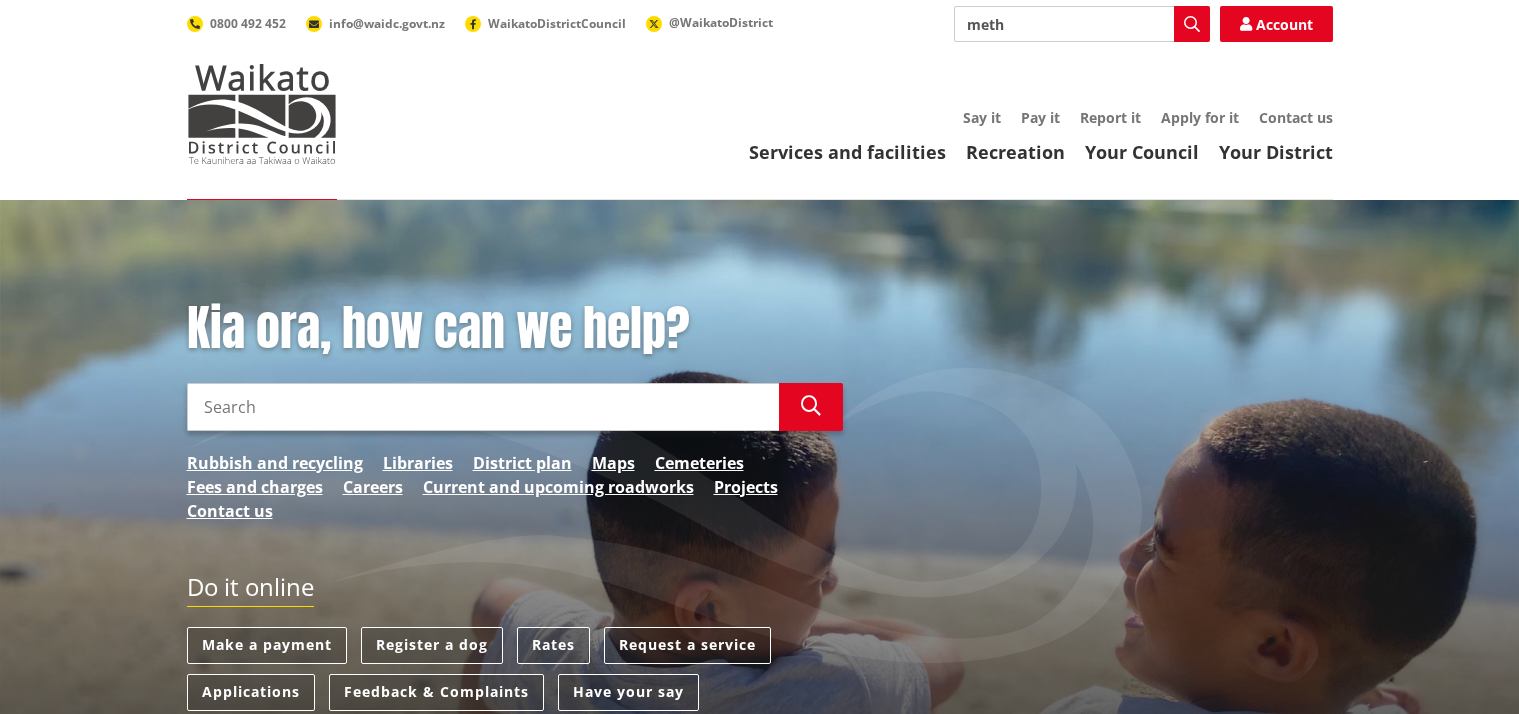 scroll, scrollTop: 0, scrollLeft: 0, axis: both 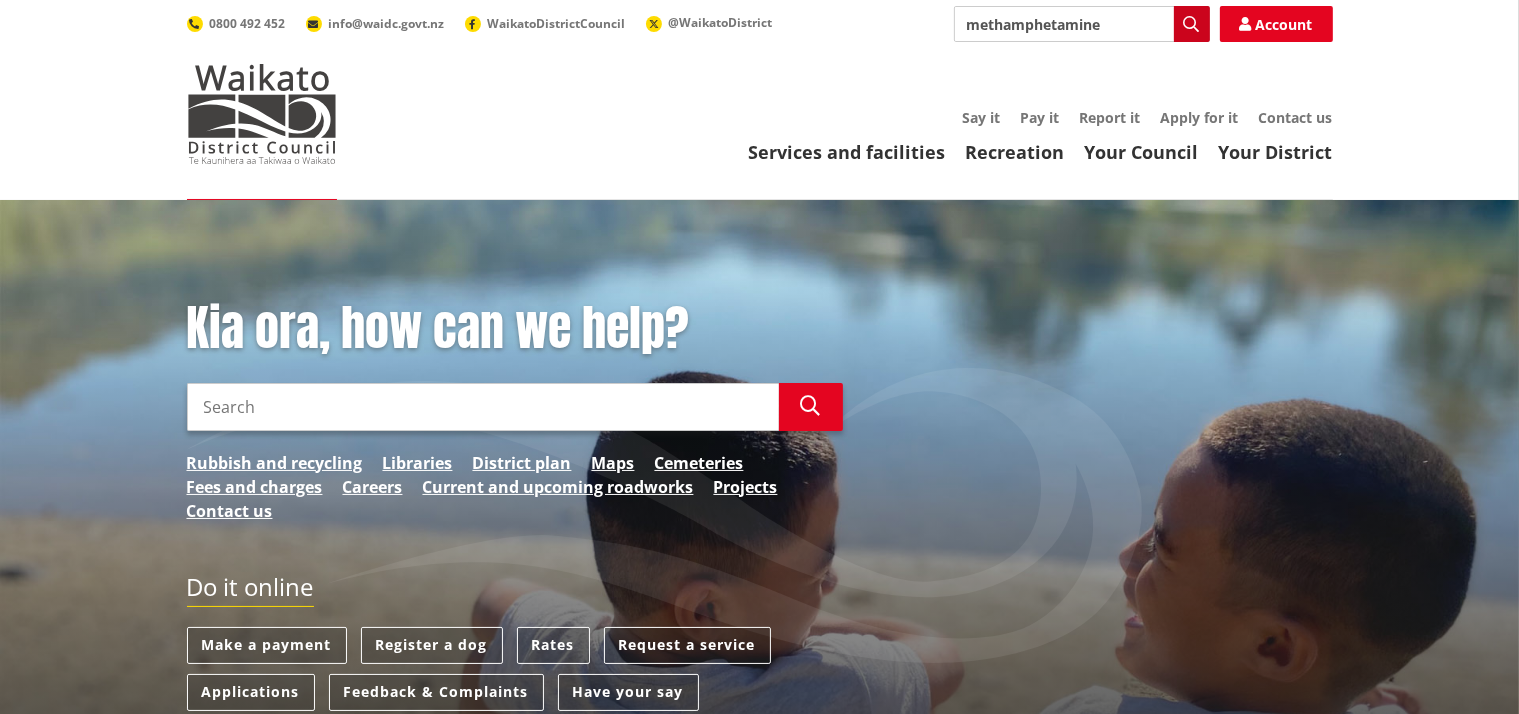 type on "methamphetamine" 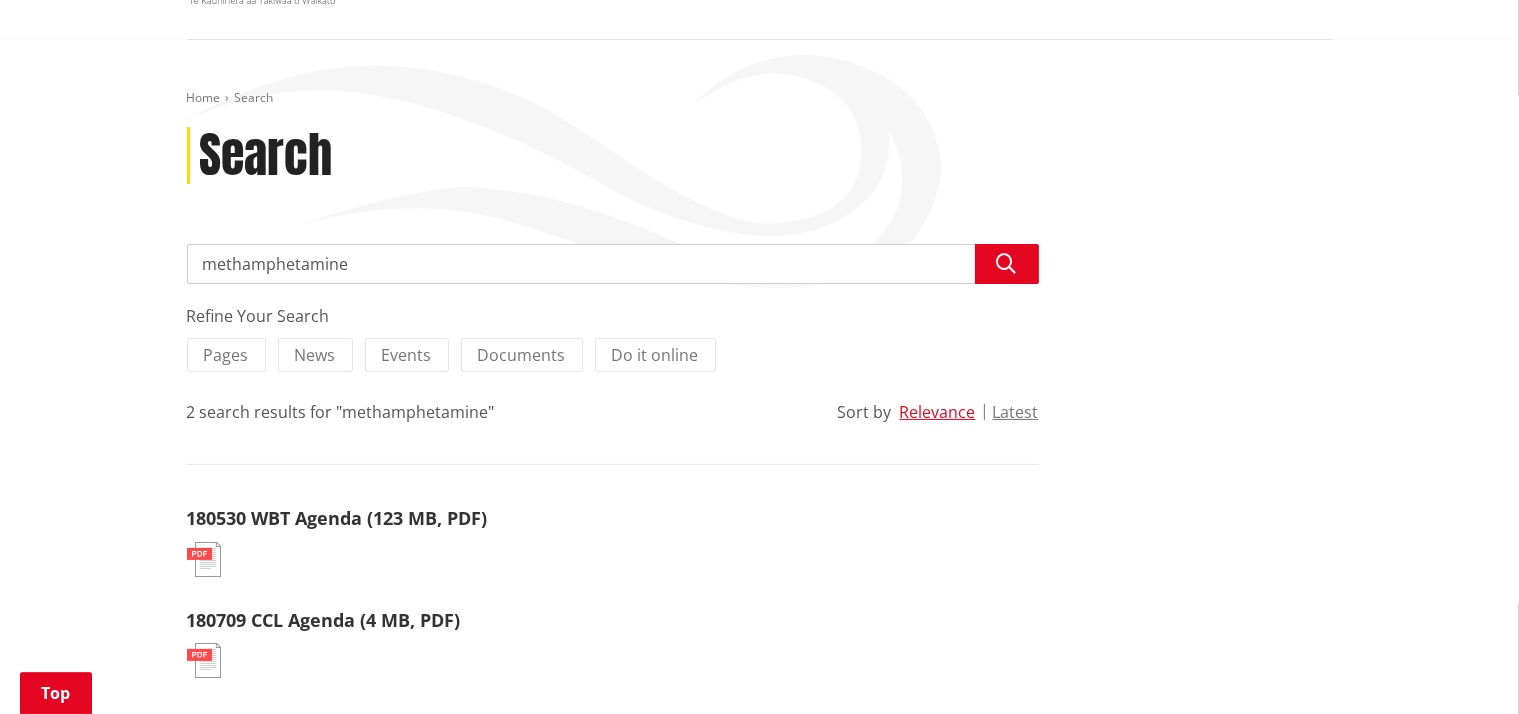 scroll, scrollTop: 211, scrollLeft: 0, axis: vertical 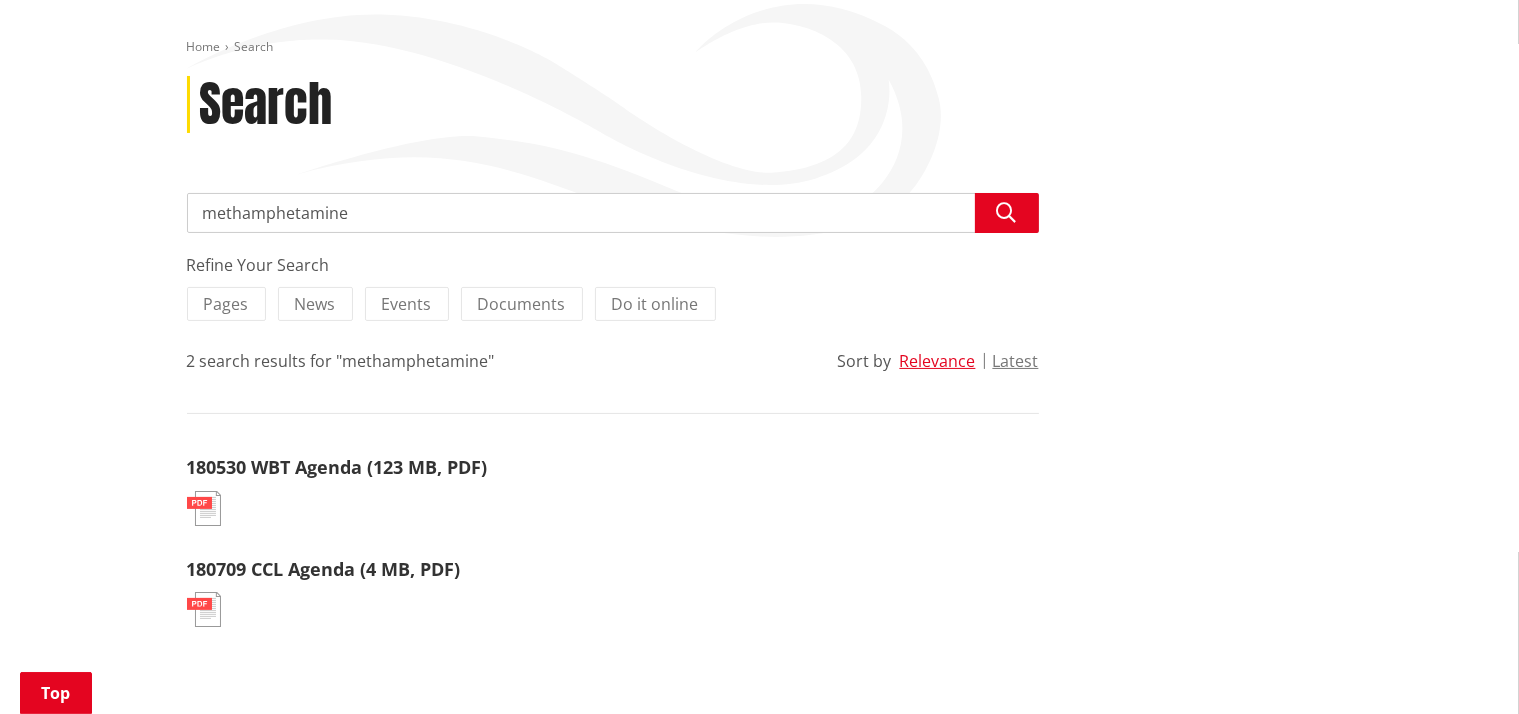 click at bounding box center (204, 508) 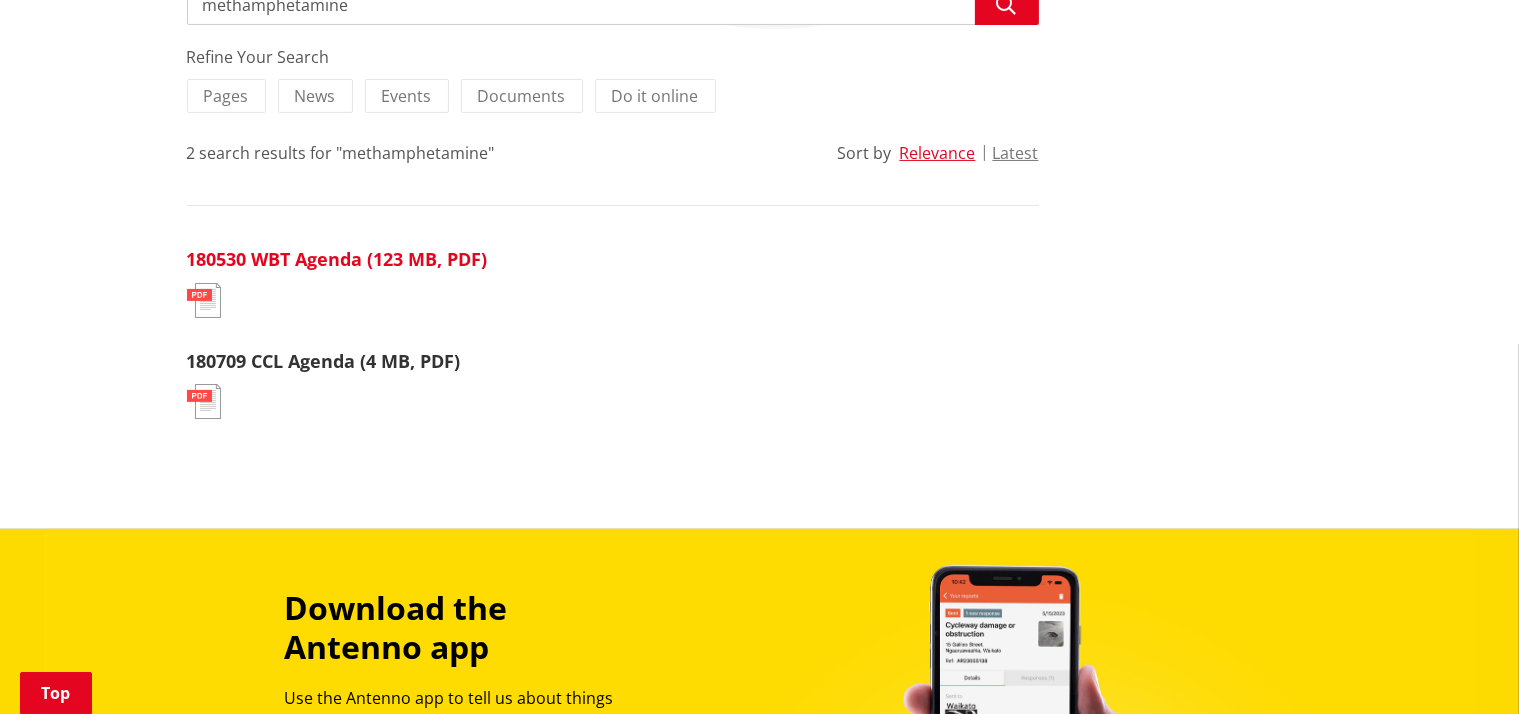scroll, scrollTop: 422, scrollLeft: 0, axis: vertical 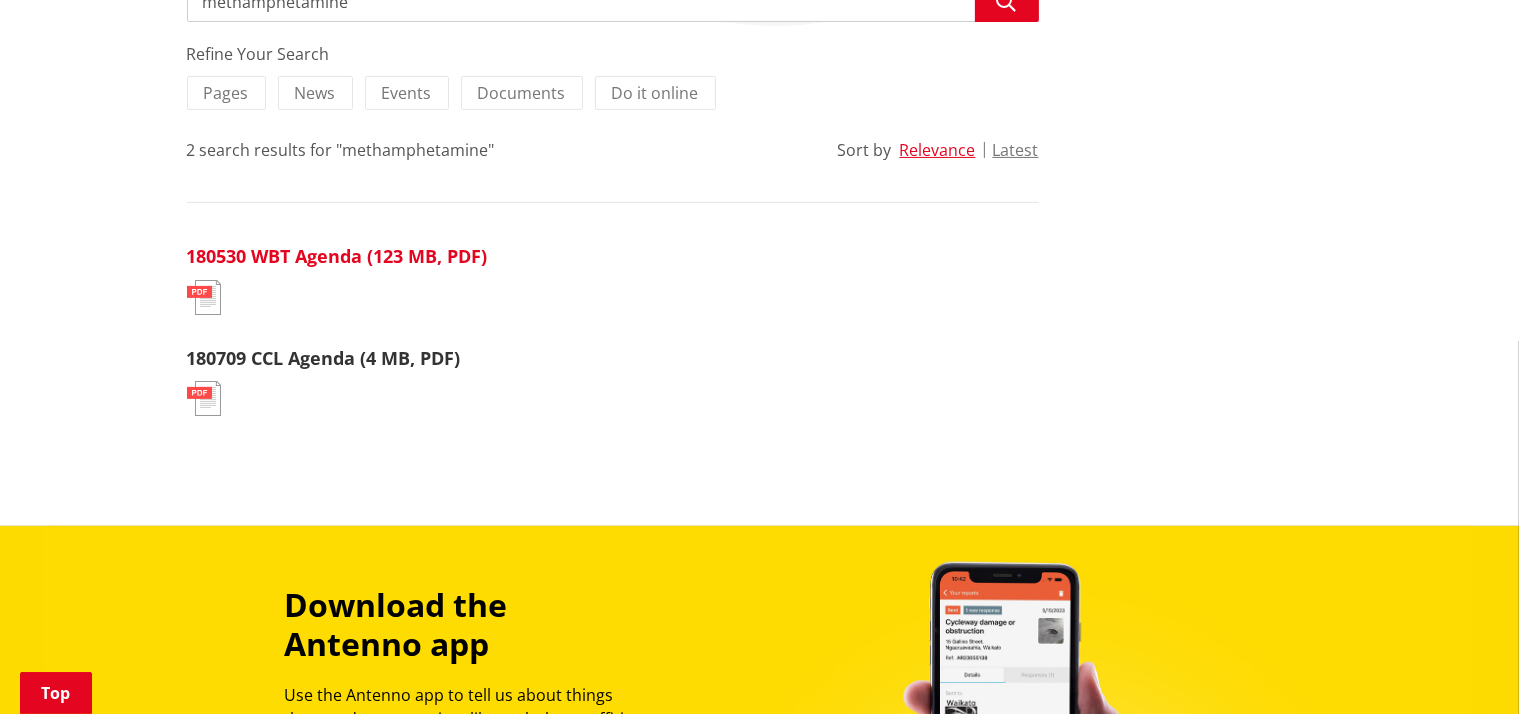 click on "180530 WBT Agenda (123 MB, PDF)" at bounding box center (337, 256) 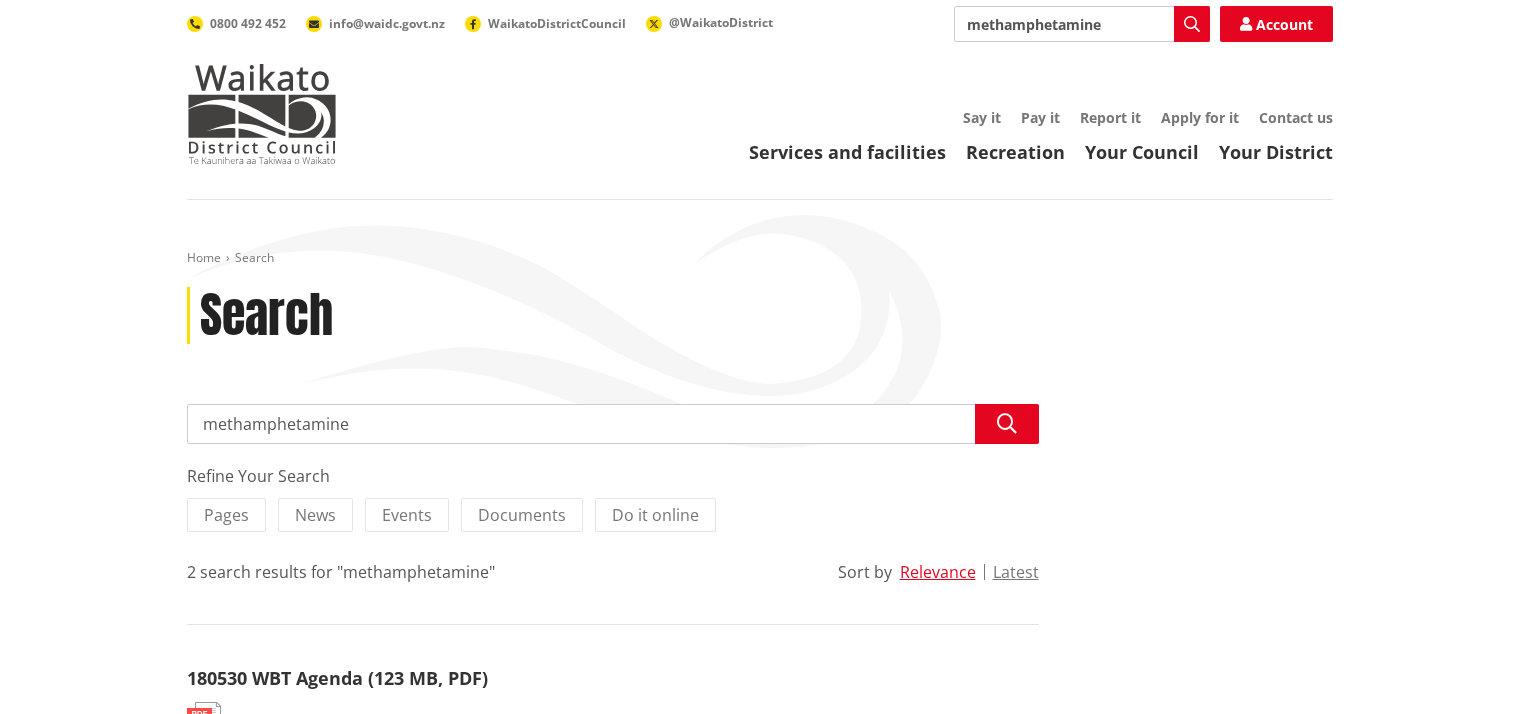 scroll, scrollTop: 422, scrollLeft: 0, axis: vertical 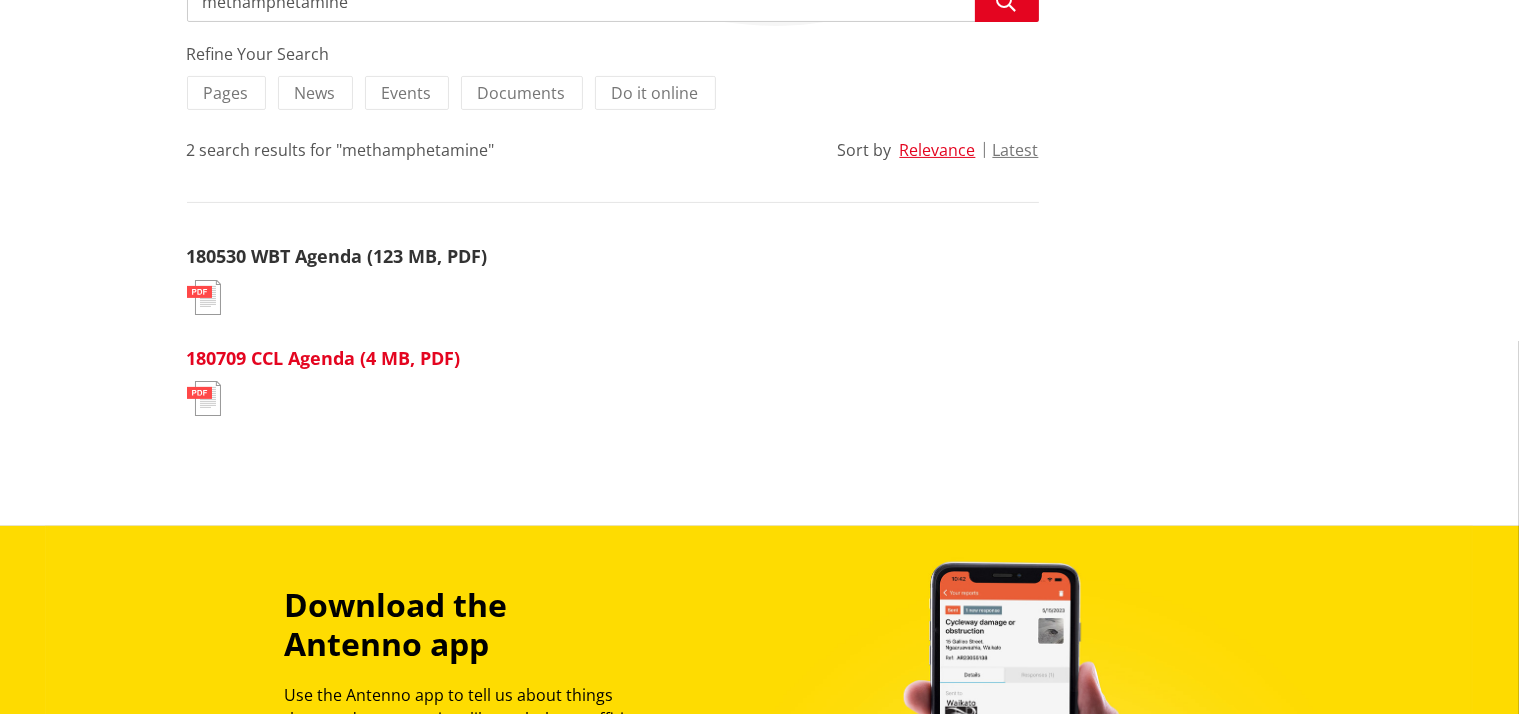 click on "180709 CCL Agenda (4 MB, PDF)" at bounding box center (324, 358) 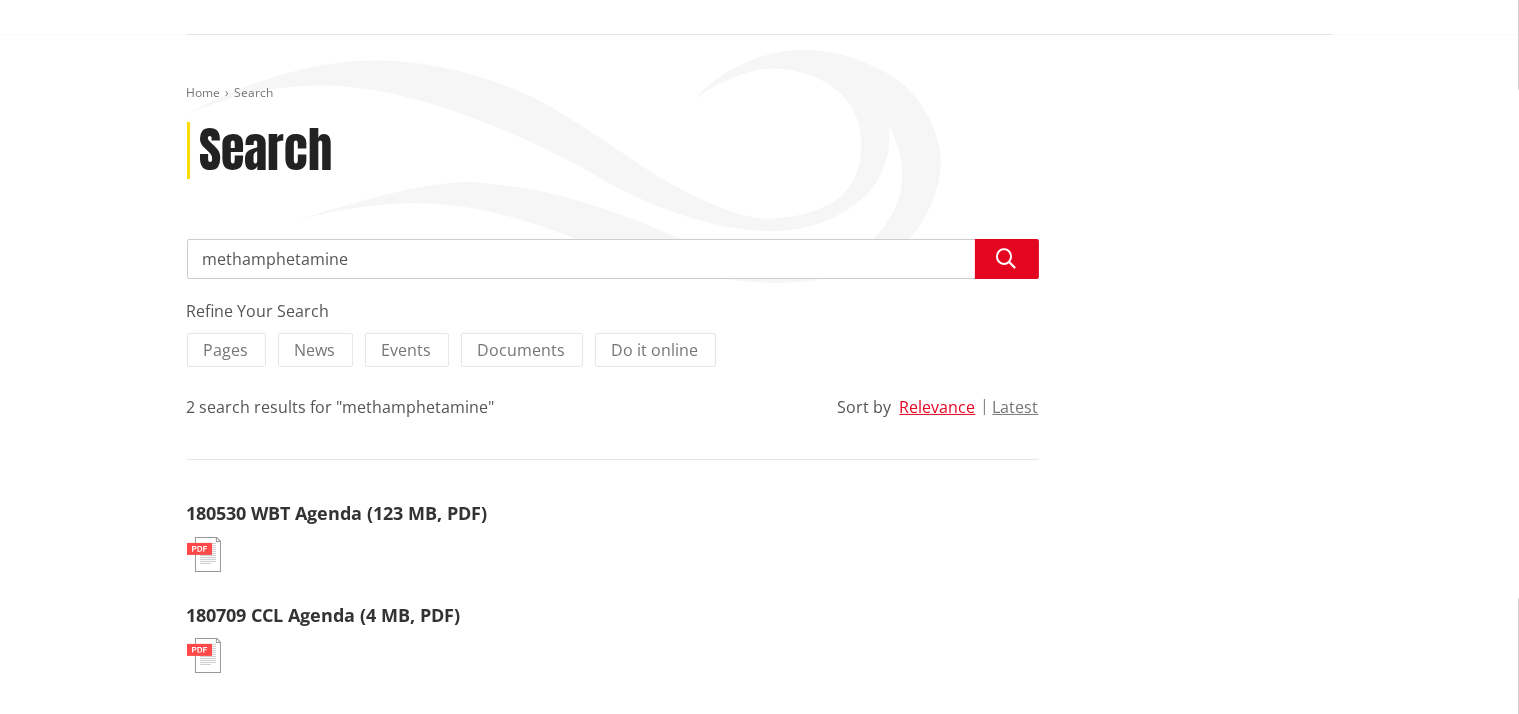 scroll, scrollTop: 0, scrollLeft: 0, axis: both 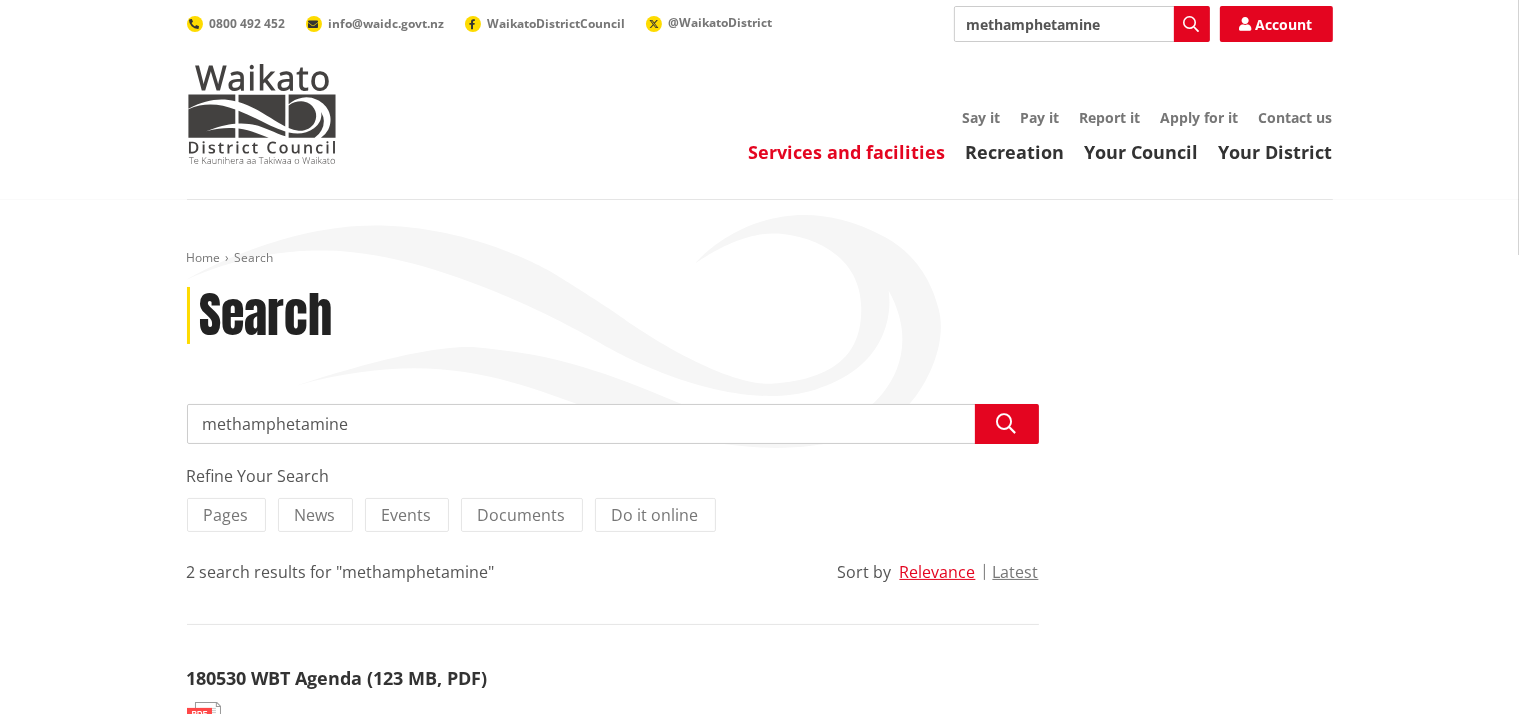 click on "Services and facilities" at bounding box center (847, 152) 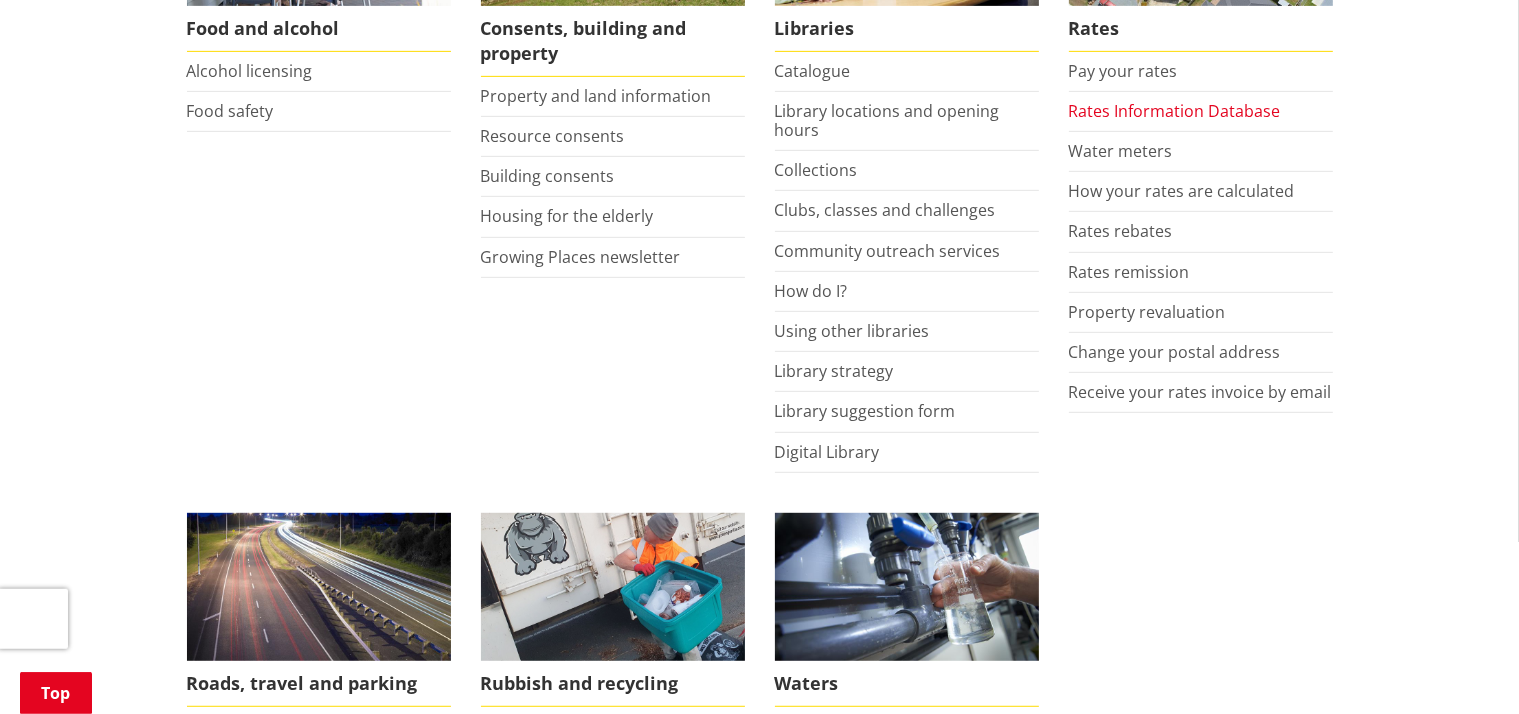scroll, scrollTop: 950, scrollLeft: 0, axis: vertical 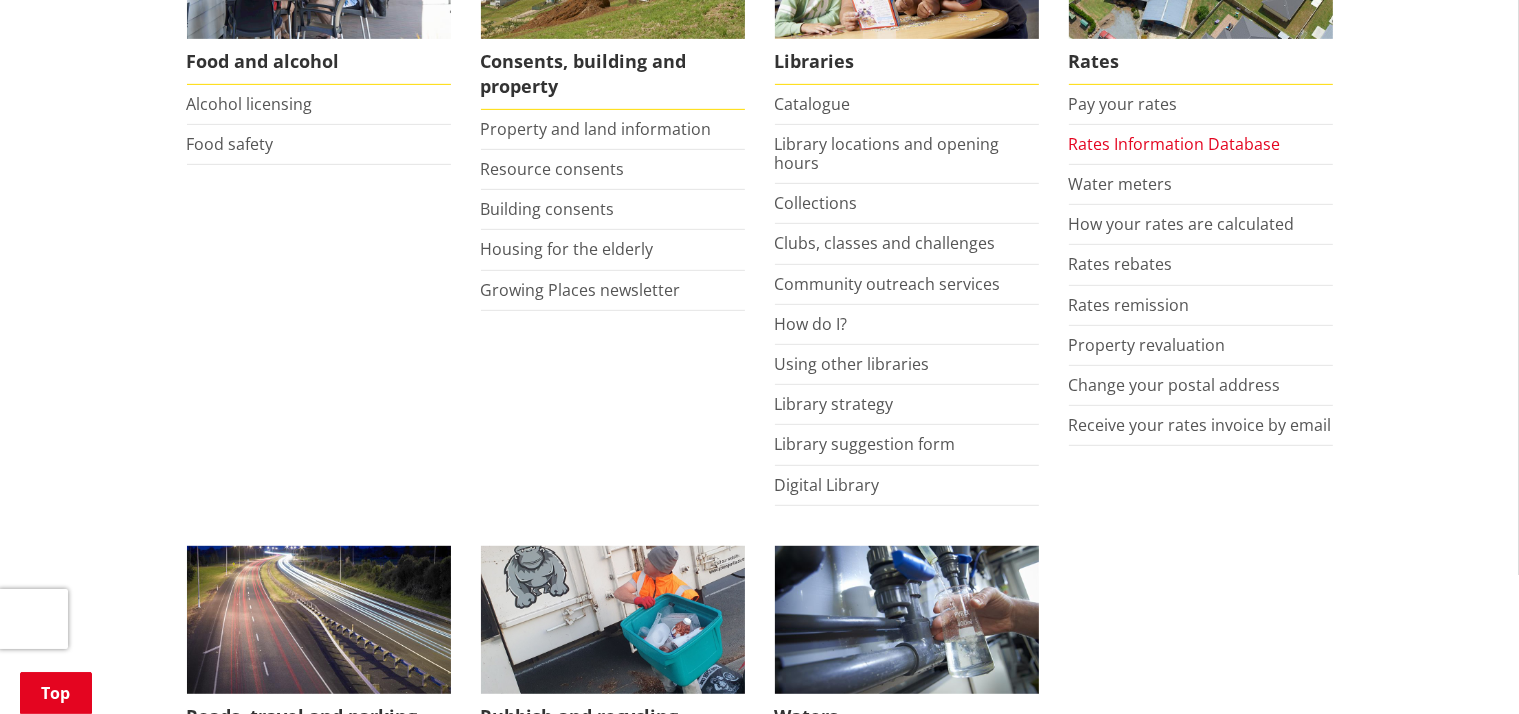 click on "Rates Information Database" at bounding box center [1175, 144] 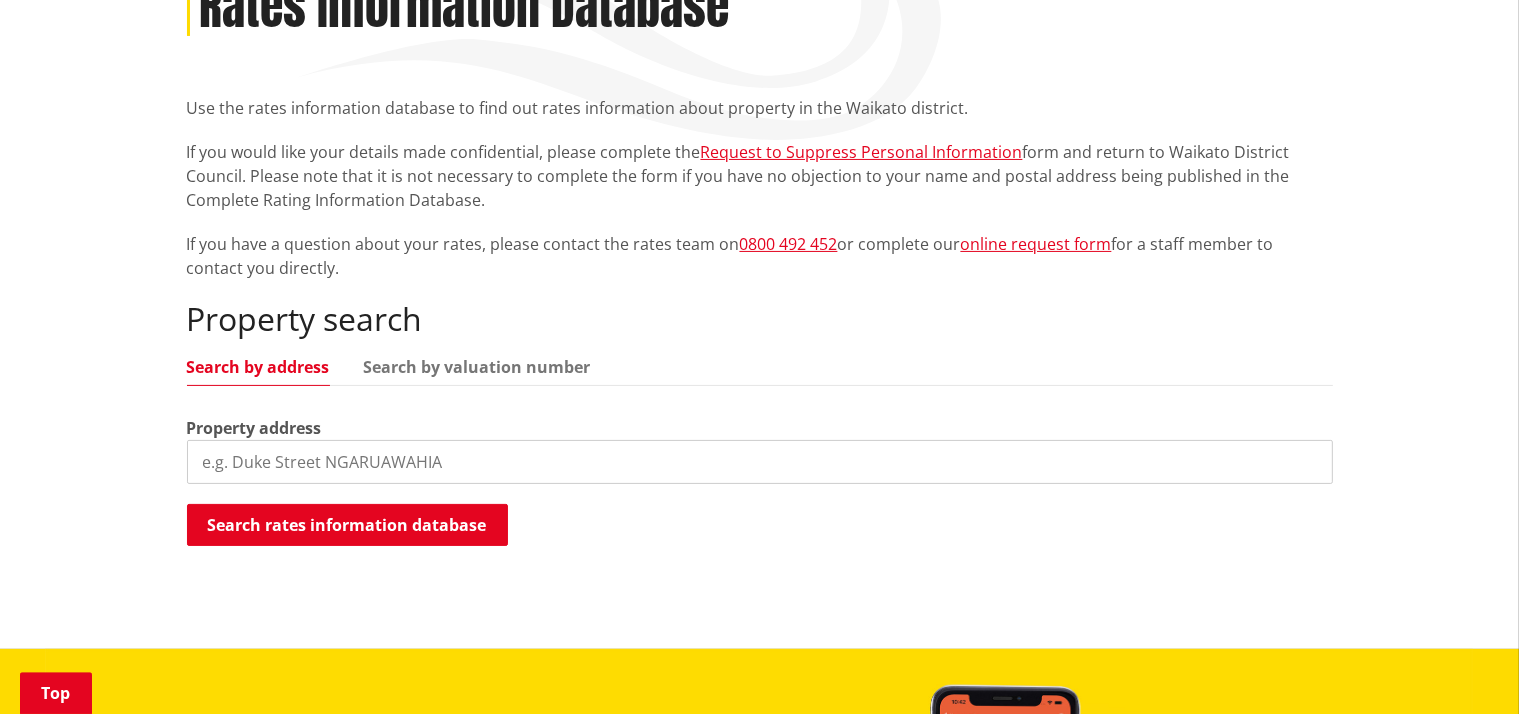 scroll, scrollTop: 316, scrollLeft: 0, axis: vertical 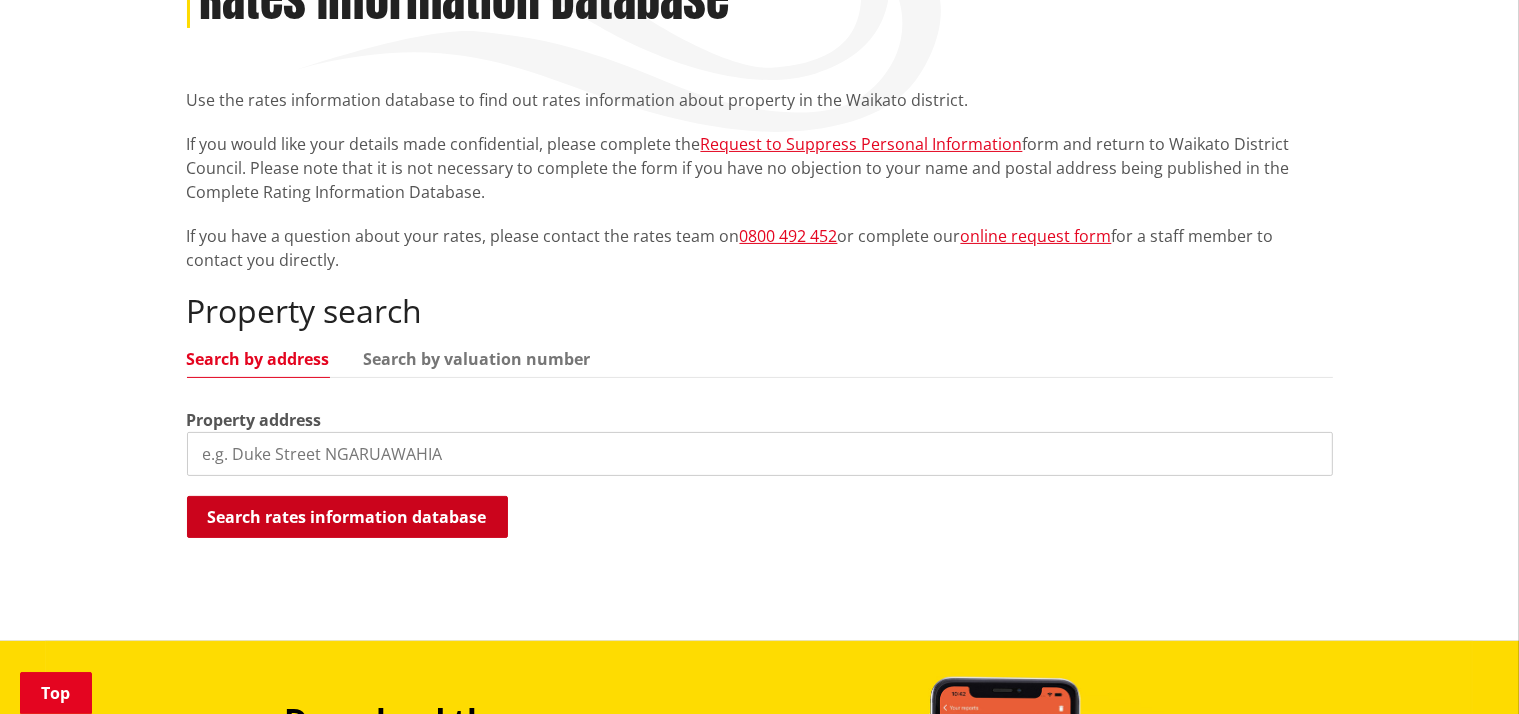 click on "Search rates information database" at bounding box center [347, 517] 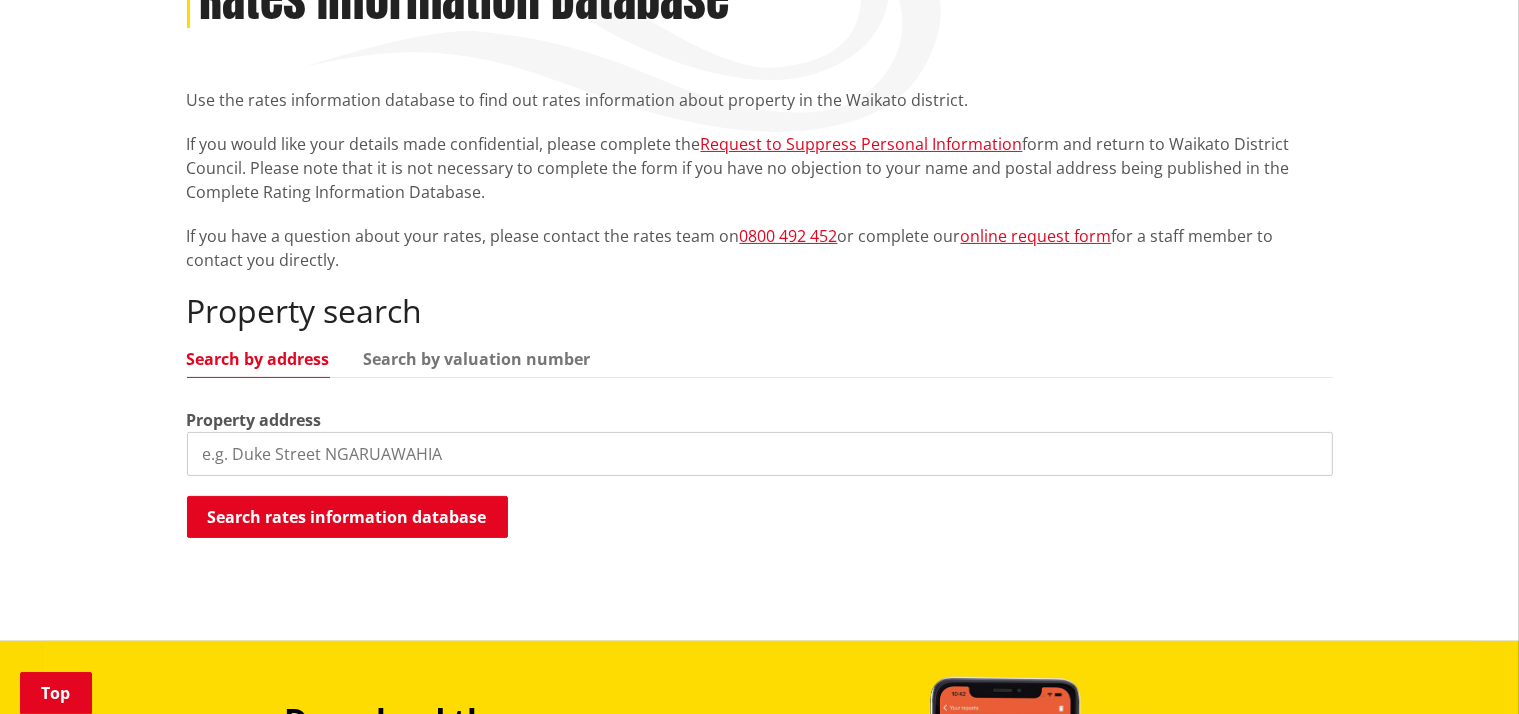click at bounding box center [760, 454] 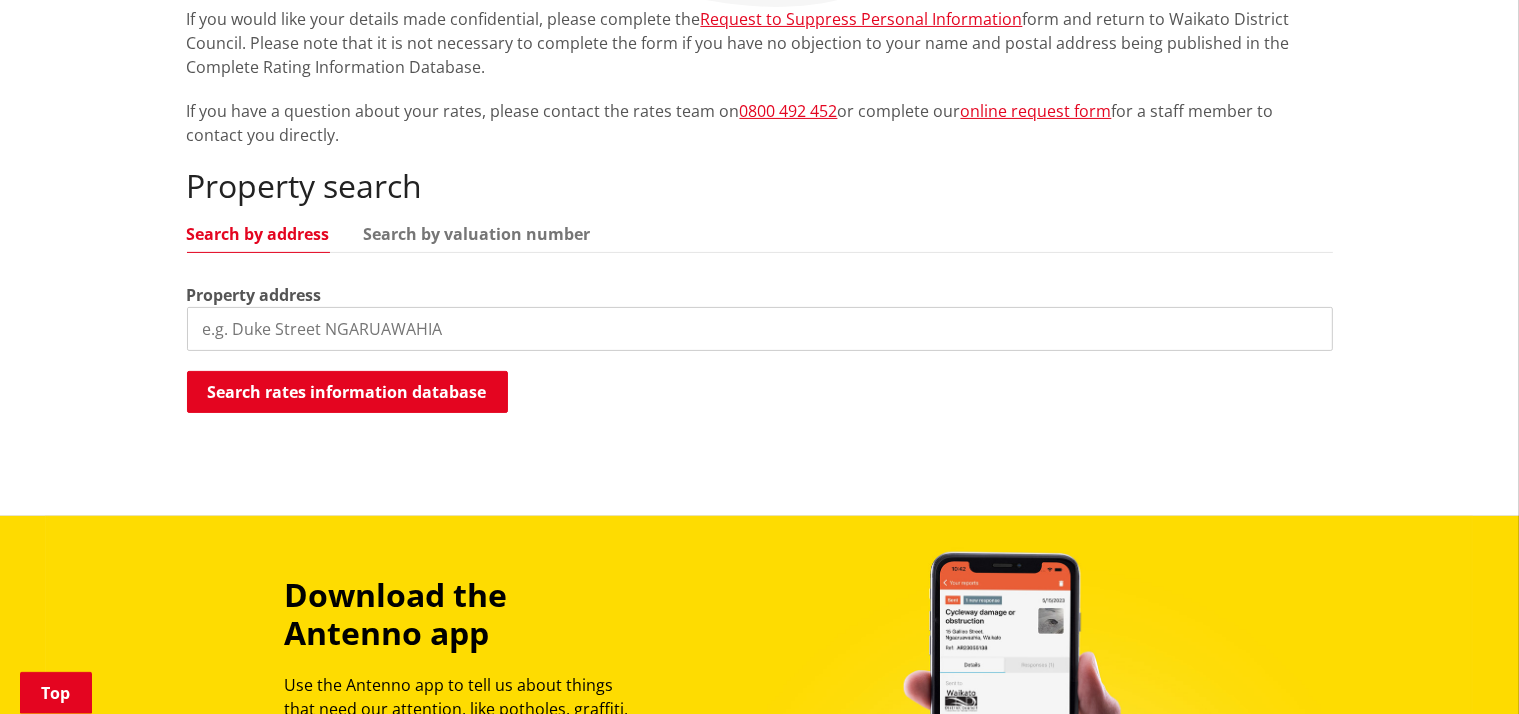 scroll, scrollTop: 316, scrollLeft: 0, axis: vertical 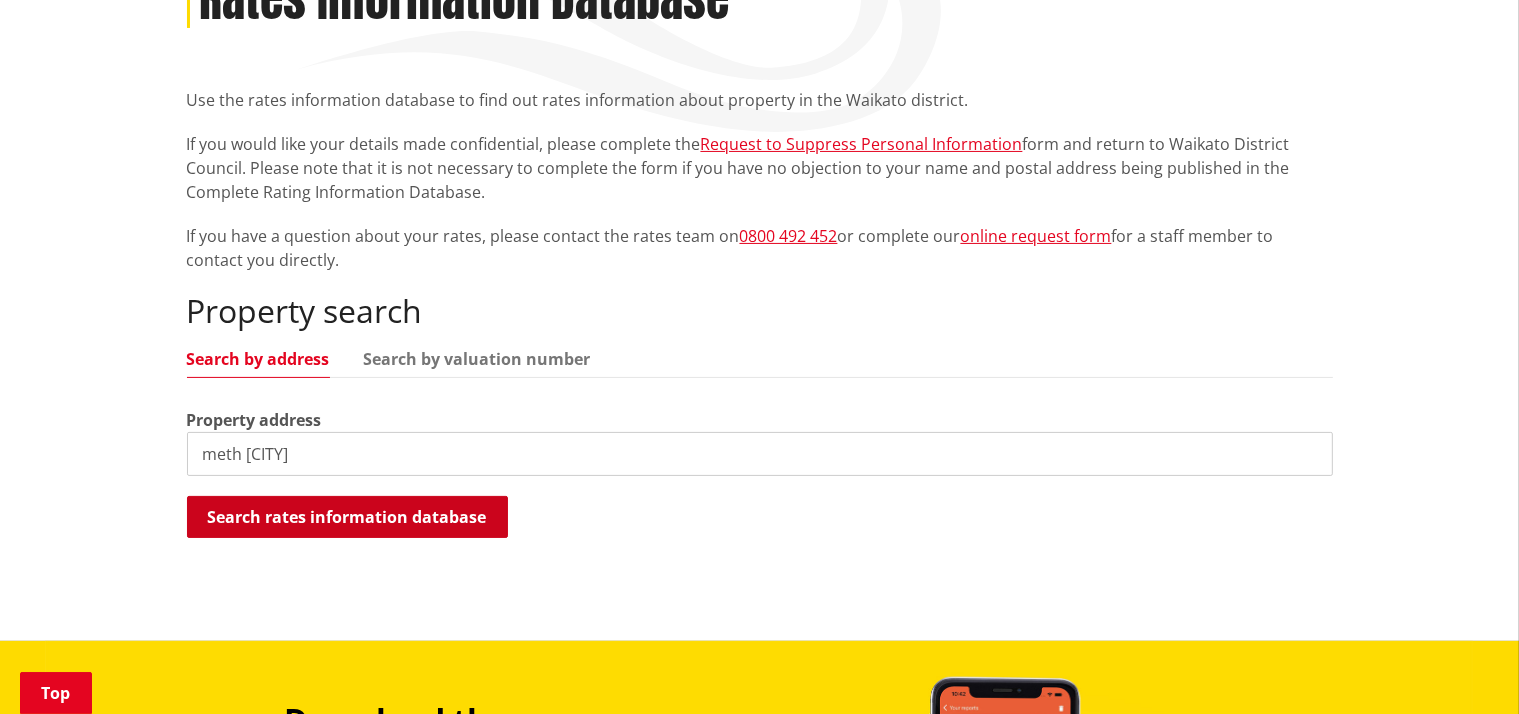 click on "Search rates information database" at bounding box center [347, 517] 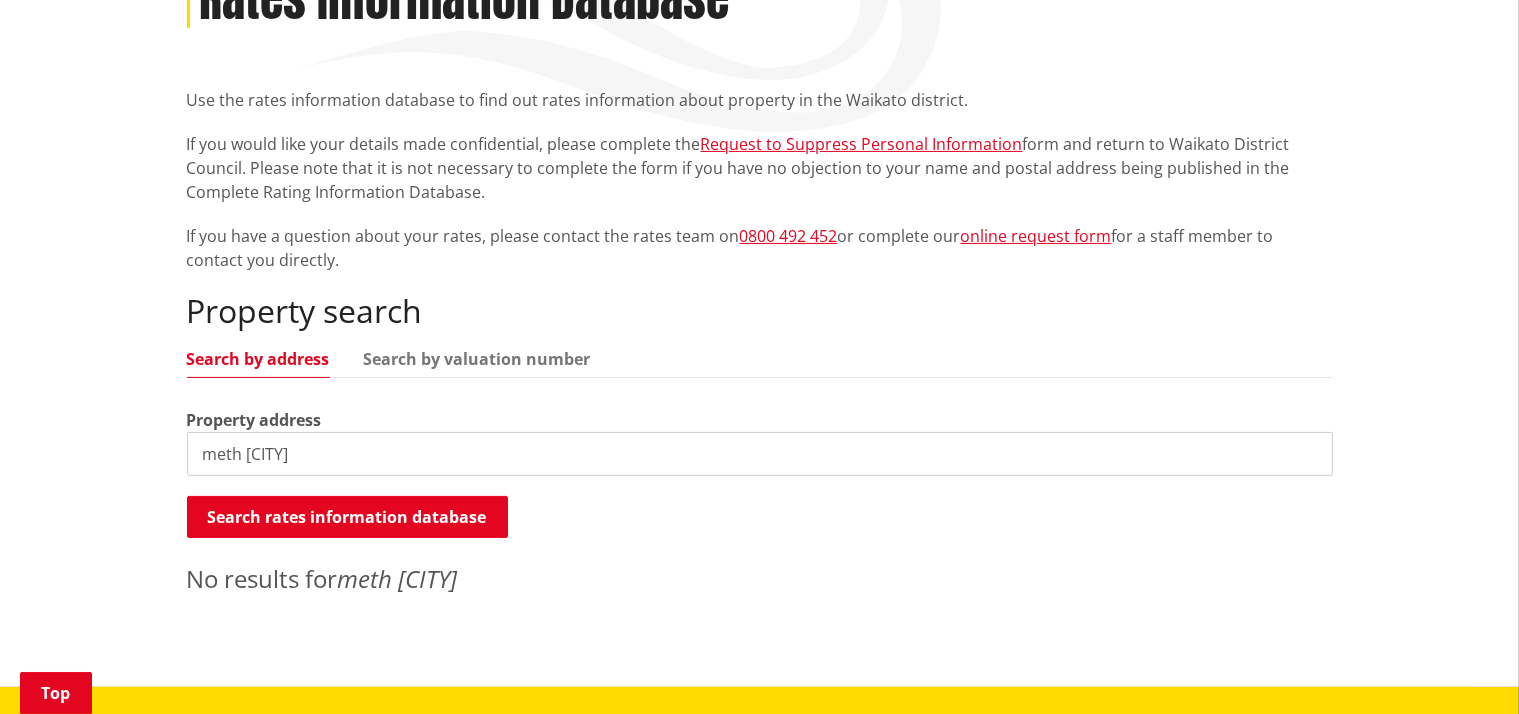 click on "meth TOKOROA" at bounding box center [760, 454] 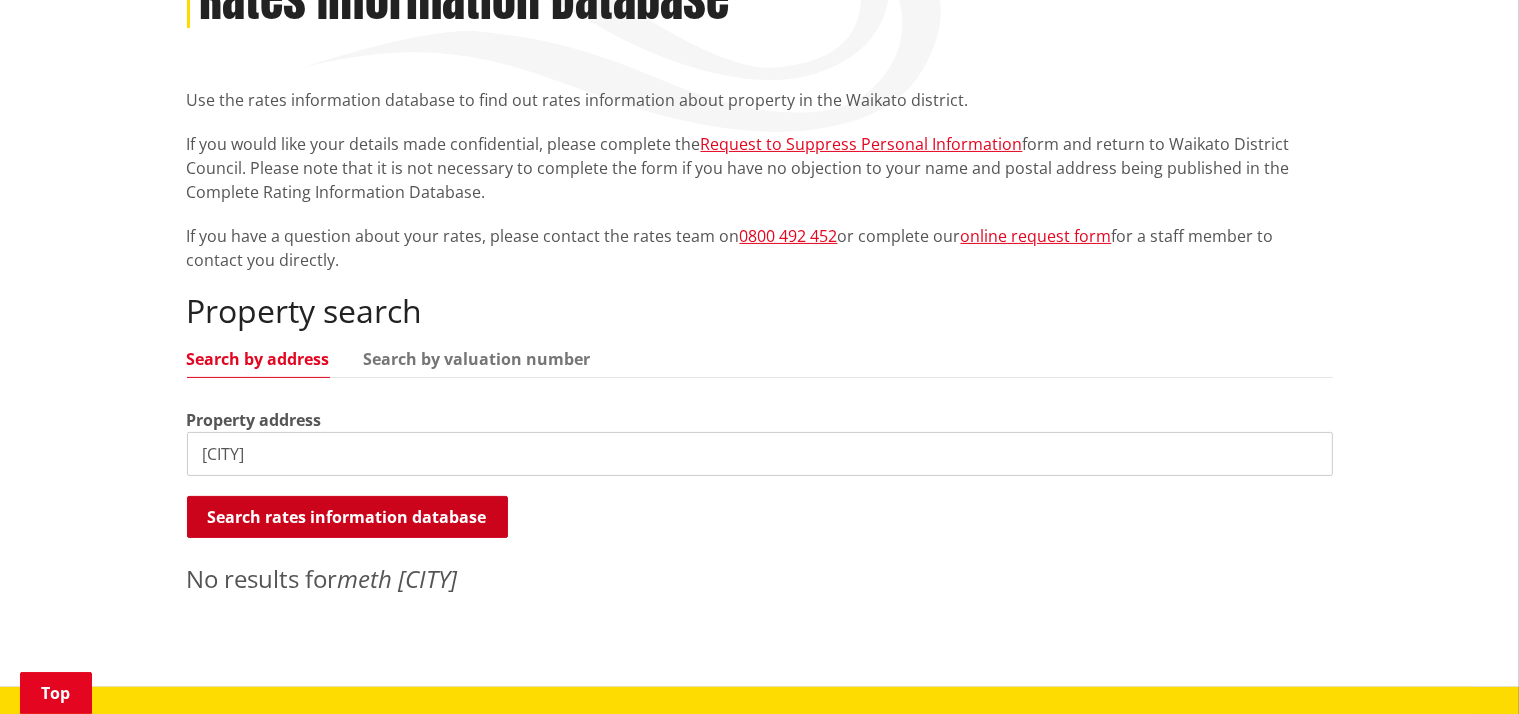 click on "Search rates information database" at bounding box center (347, 517) 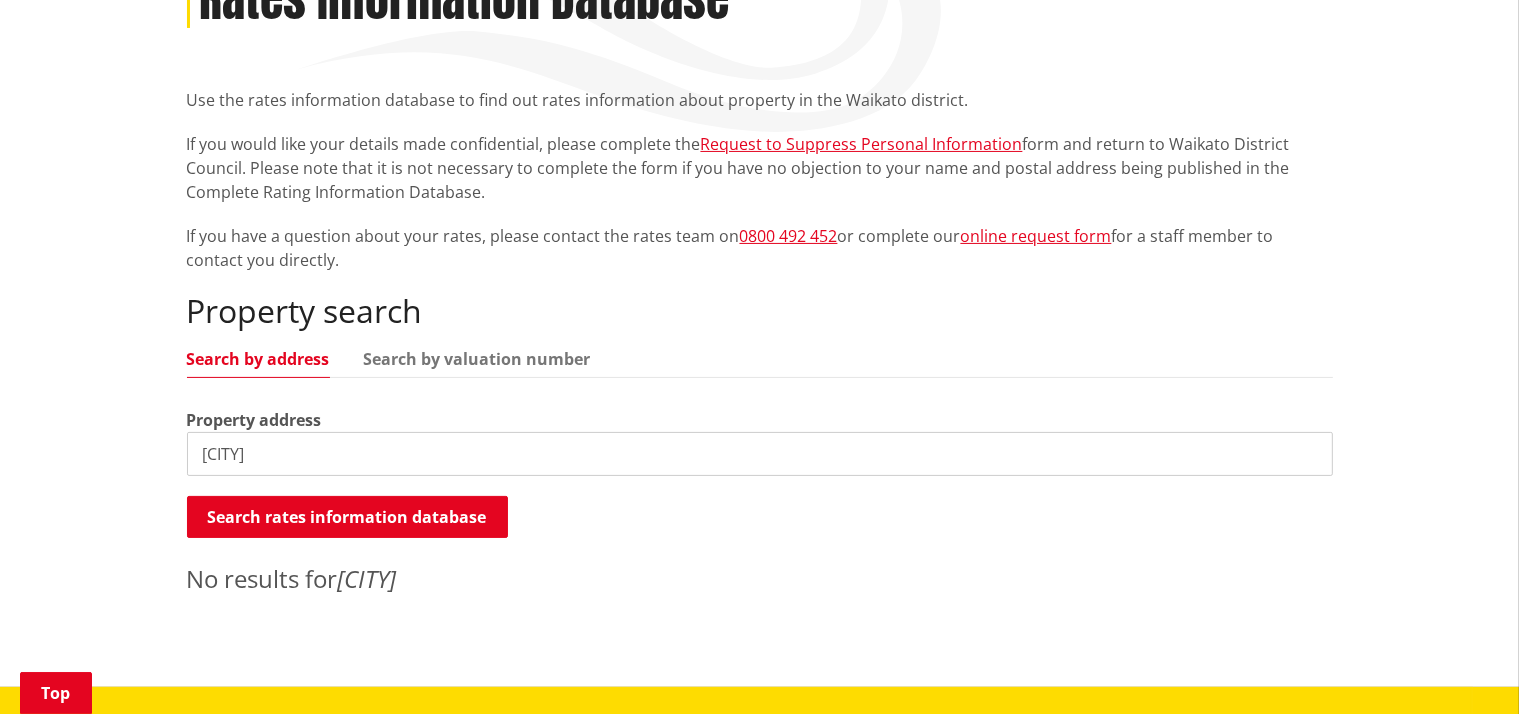 click on "TOKOROA" at bounding box center (760, 454) 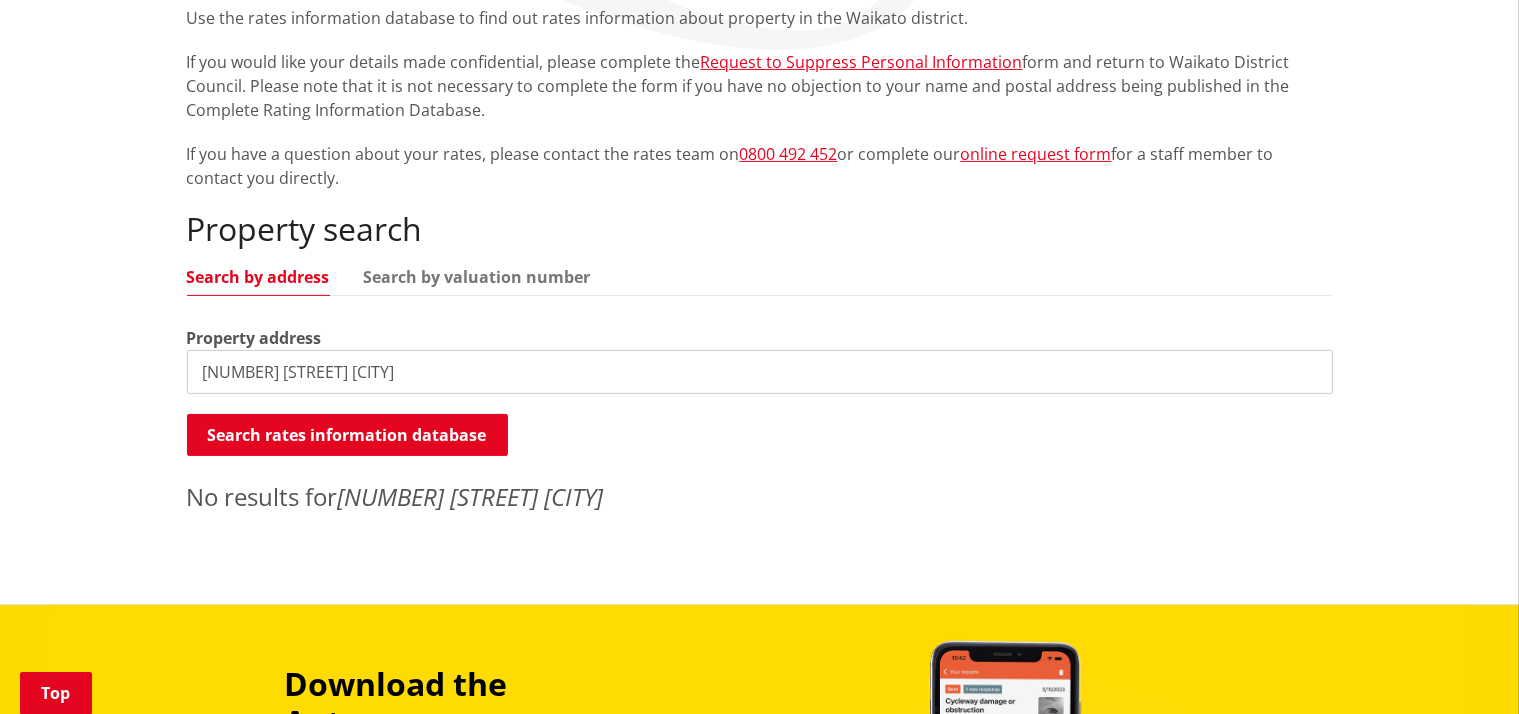scroll, scrollTop: 422, scrollLeft: 0, axis: vertical 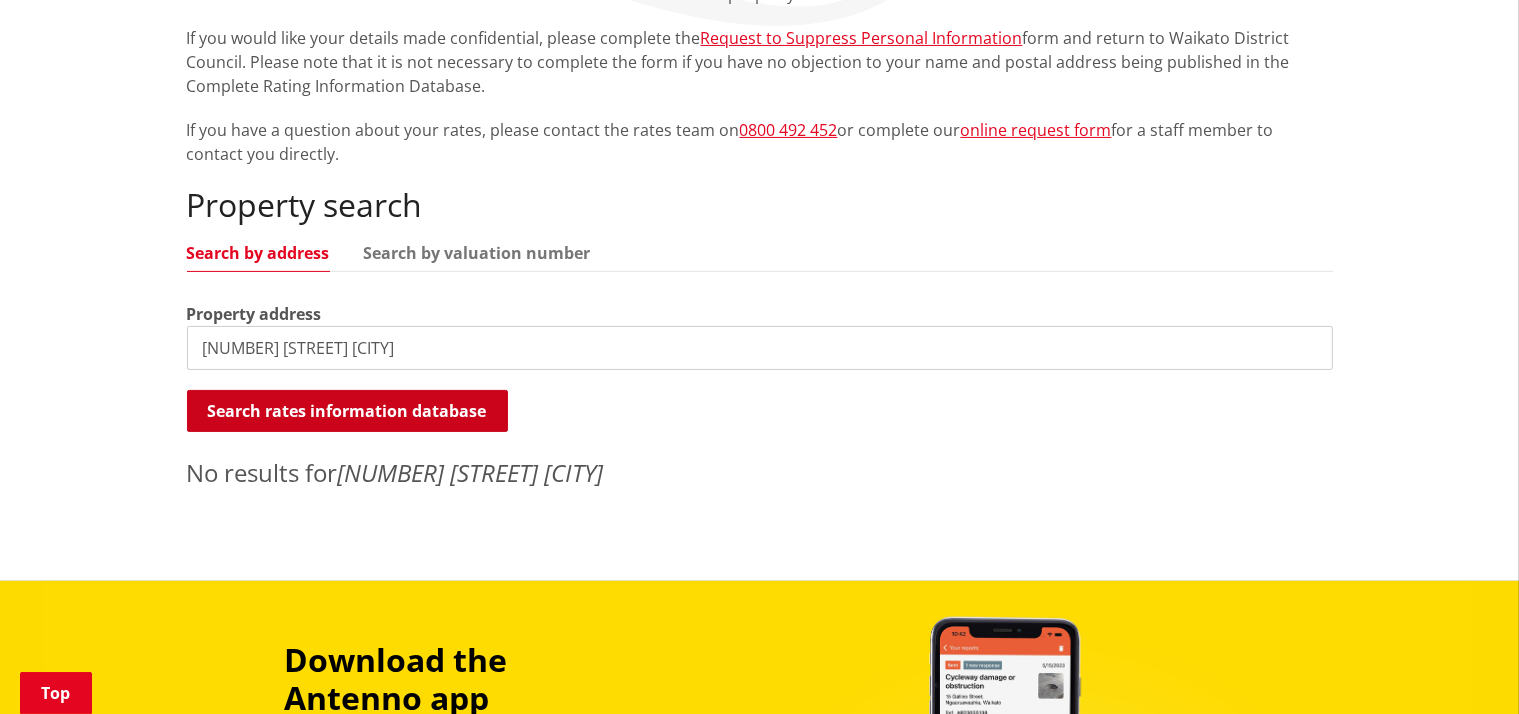 click on "Search rates information database" at bounding box center (347, 411) 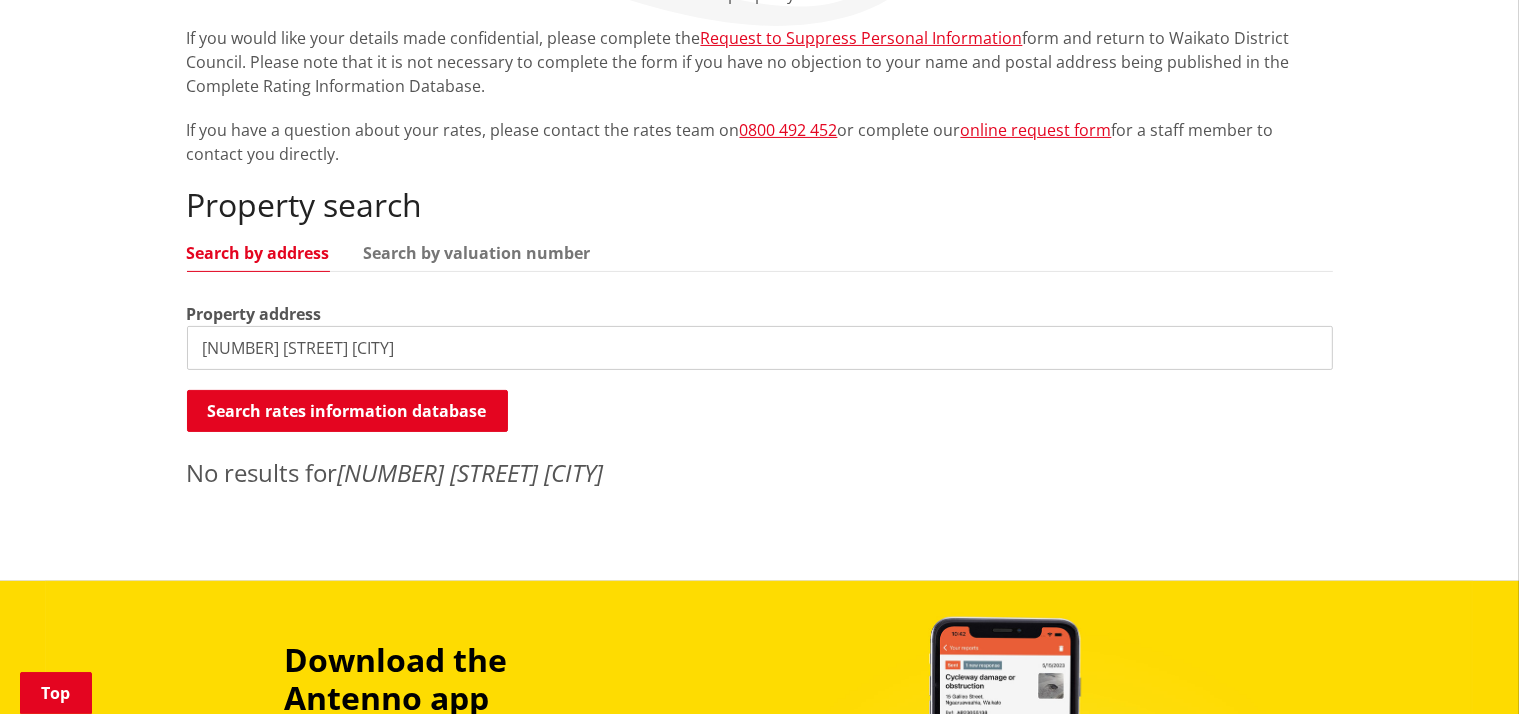 click on "5 moray place Tokoroa" at bounding box center [760, 348] 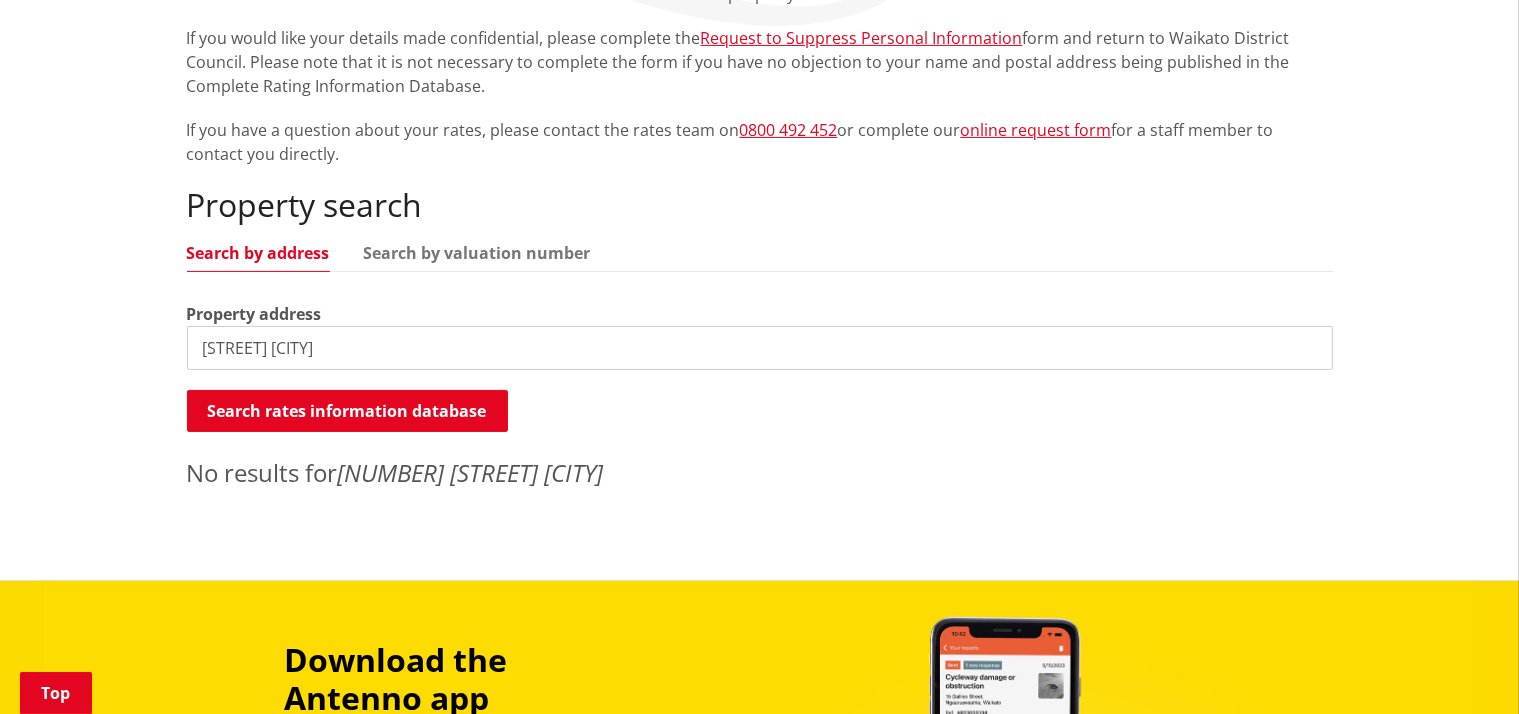 click on "Moray Place Tokoroa" at bounding box center [760, 348] 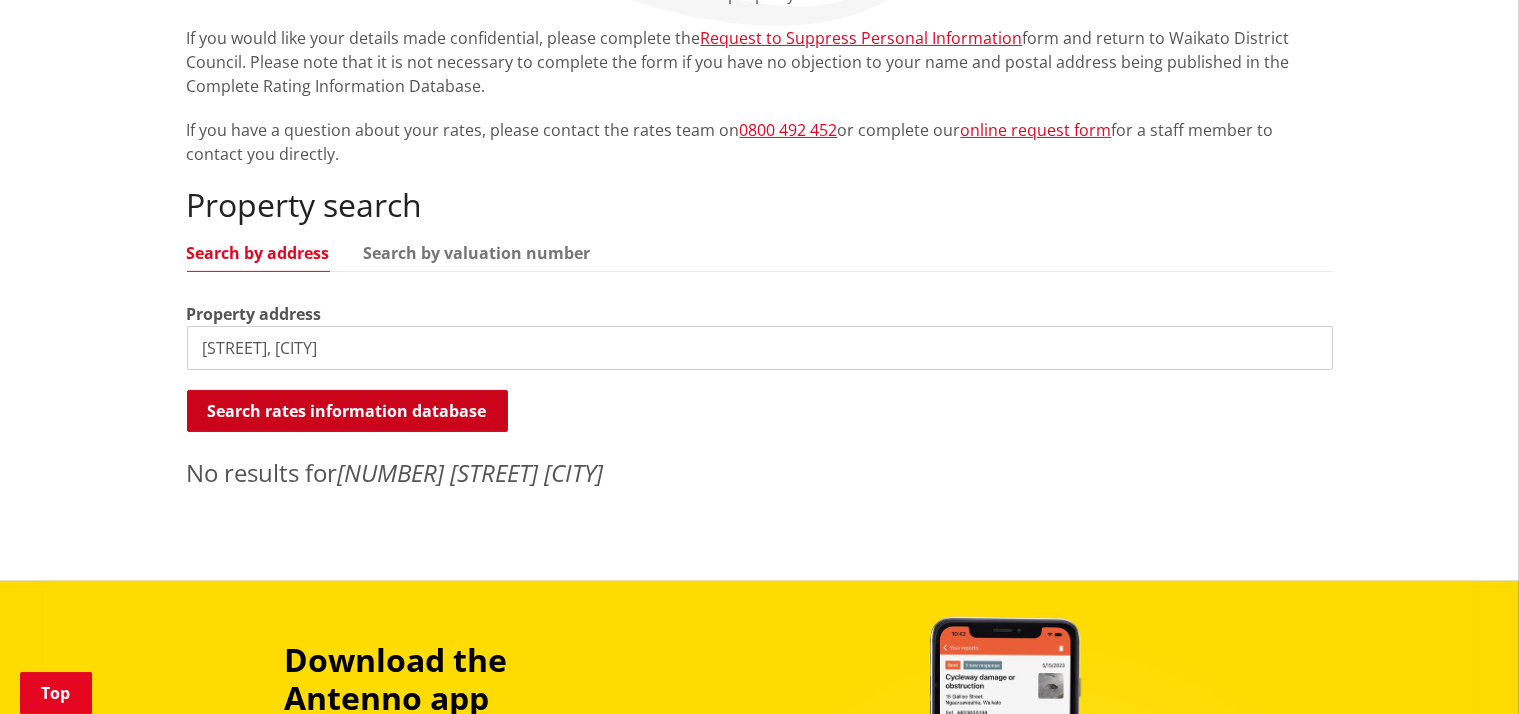 click on "Search rates information database" at bounding box center [347, 411] 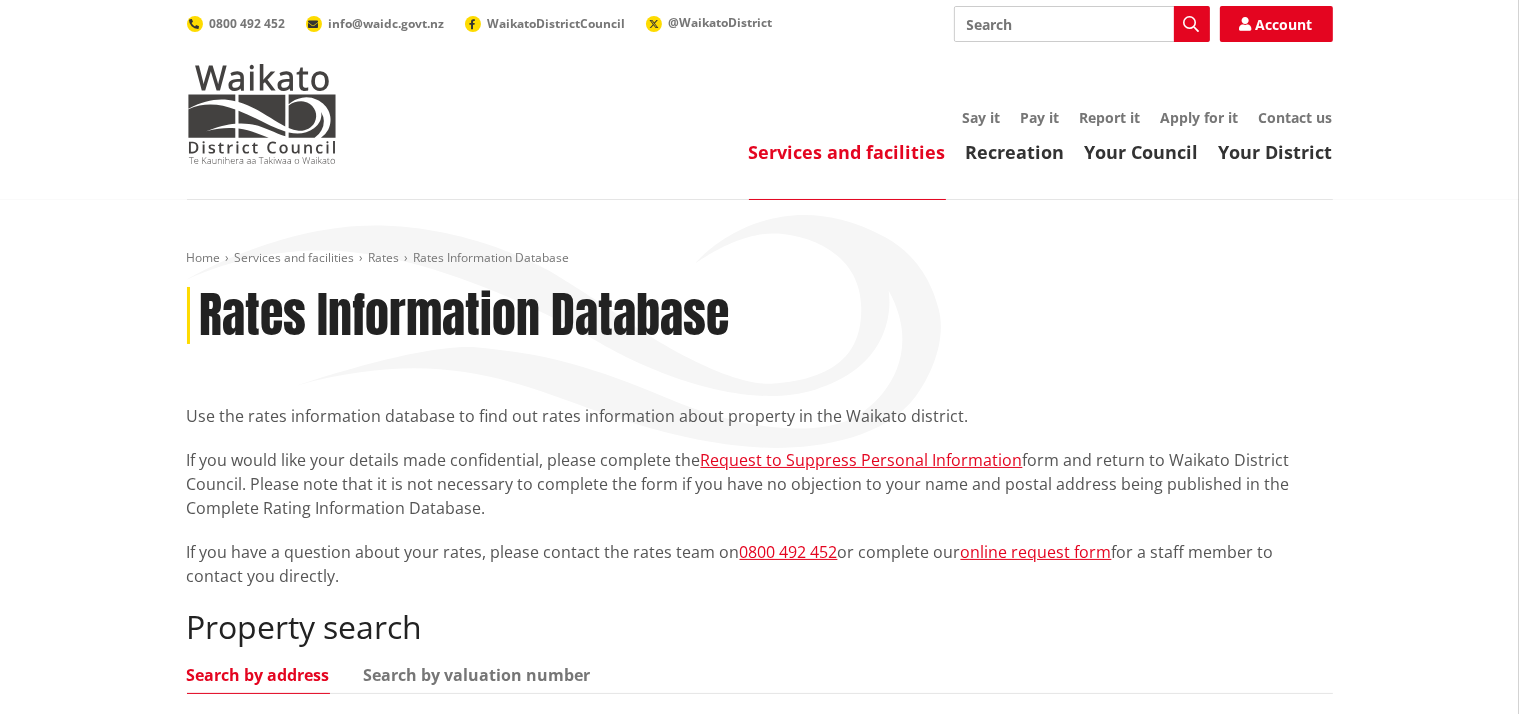 scroll, scrollTop: 211, scrollLeft: 0, axis: vertical 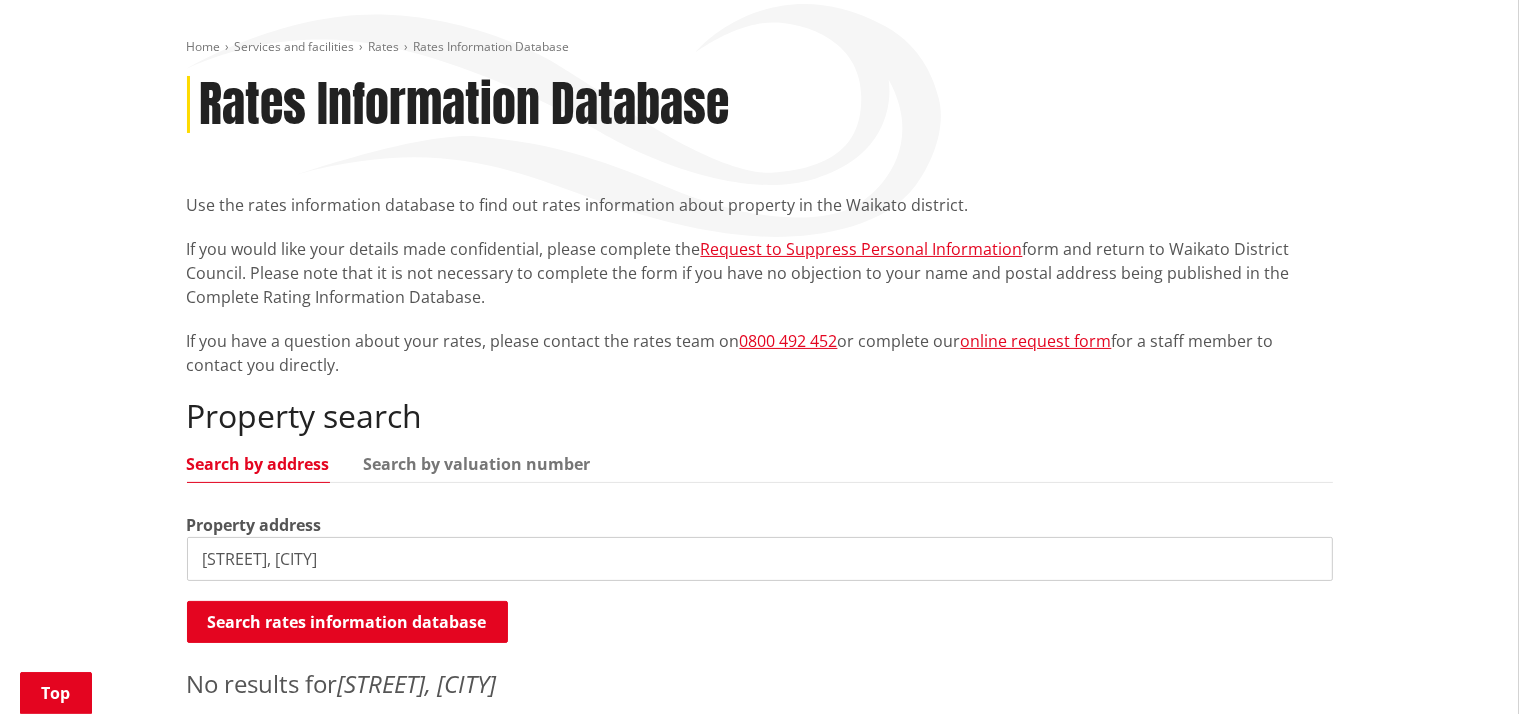 click on "Search by address" at bounding box center (258, 464) 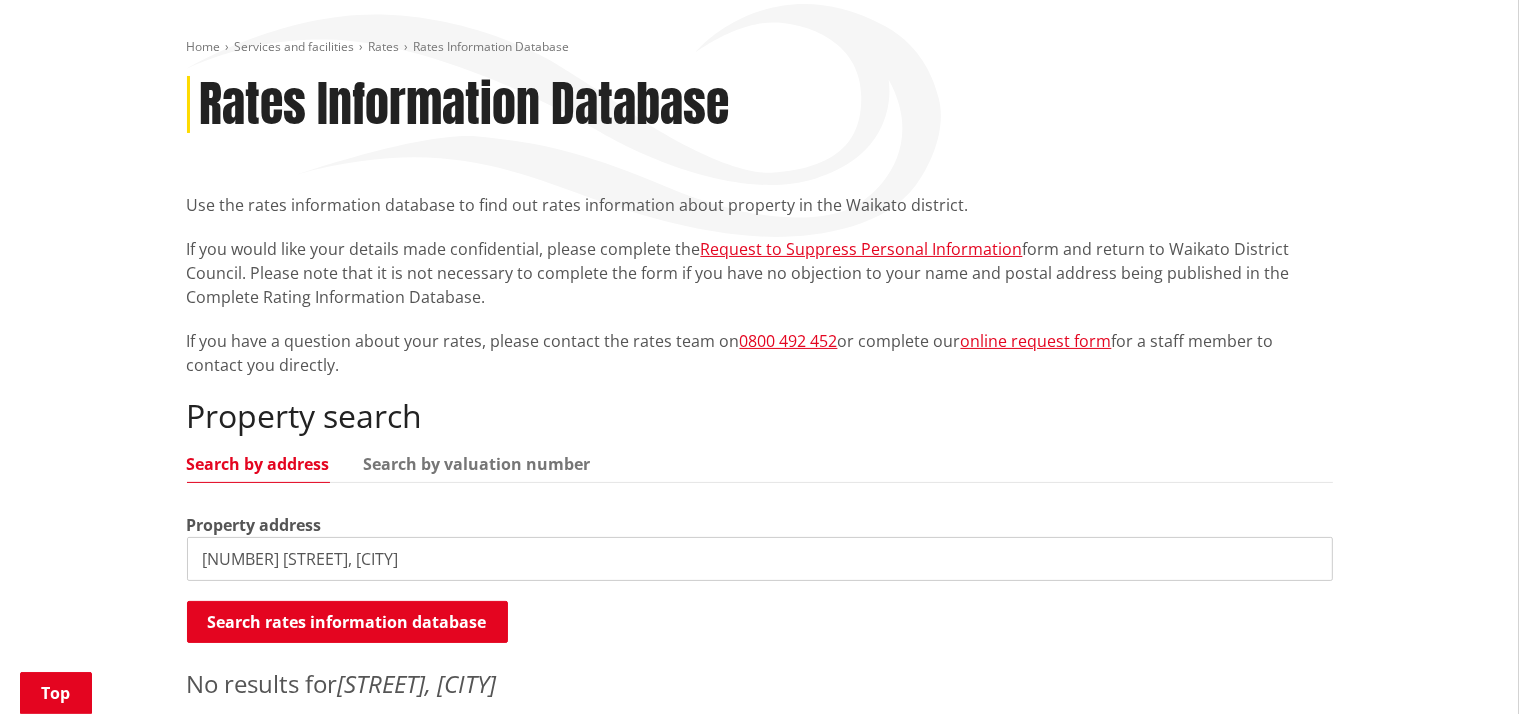click on "5 Moray Place, Tokoroa" at bounding box center (760, 559) 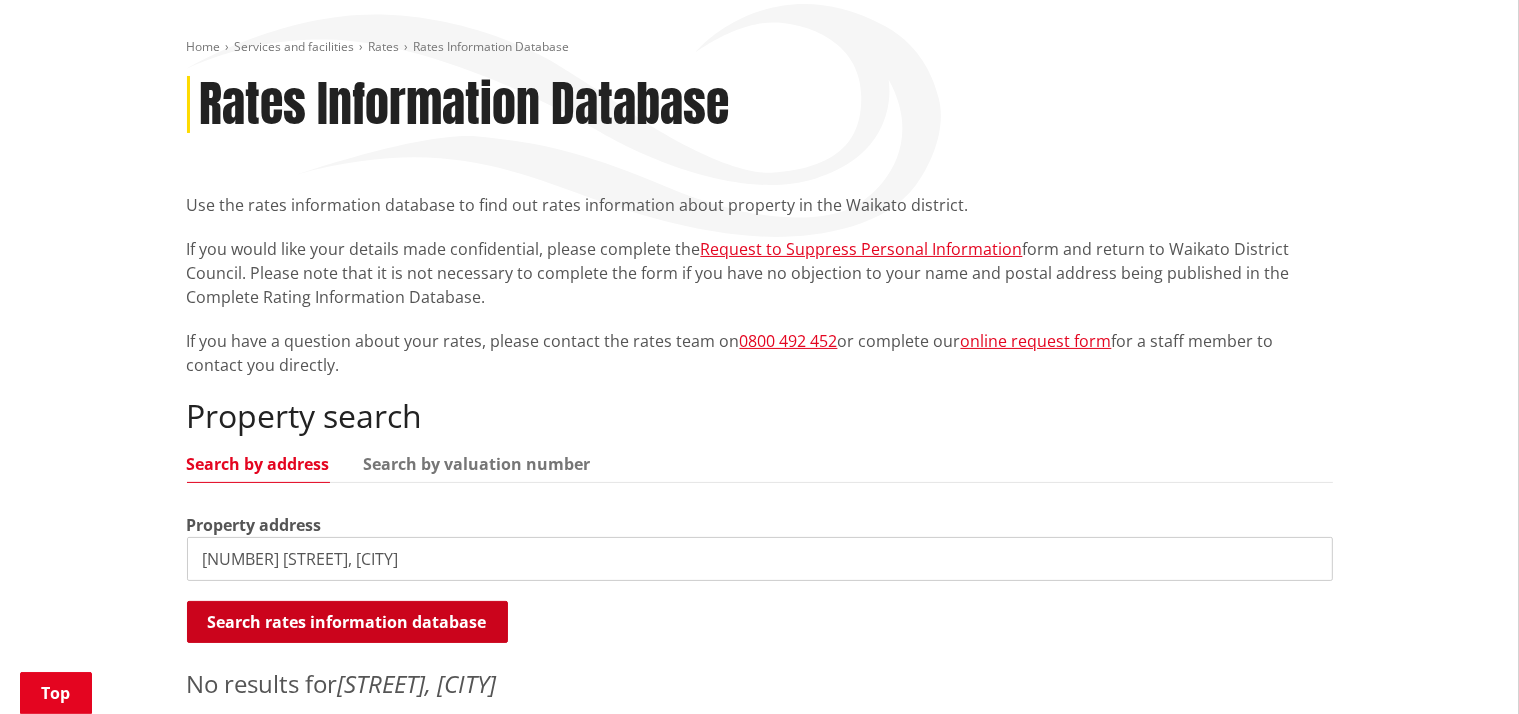 type on "5 Moray Place, Tokoroa" 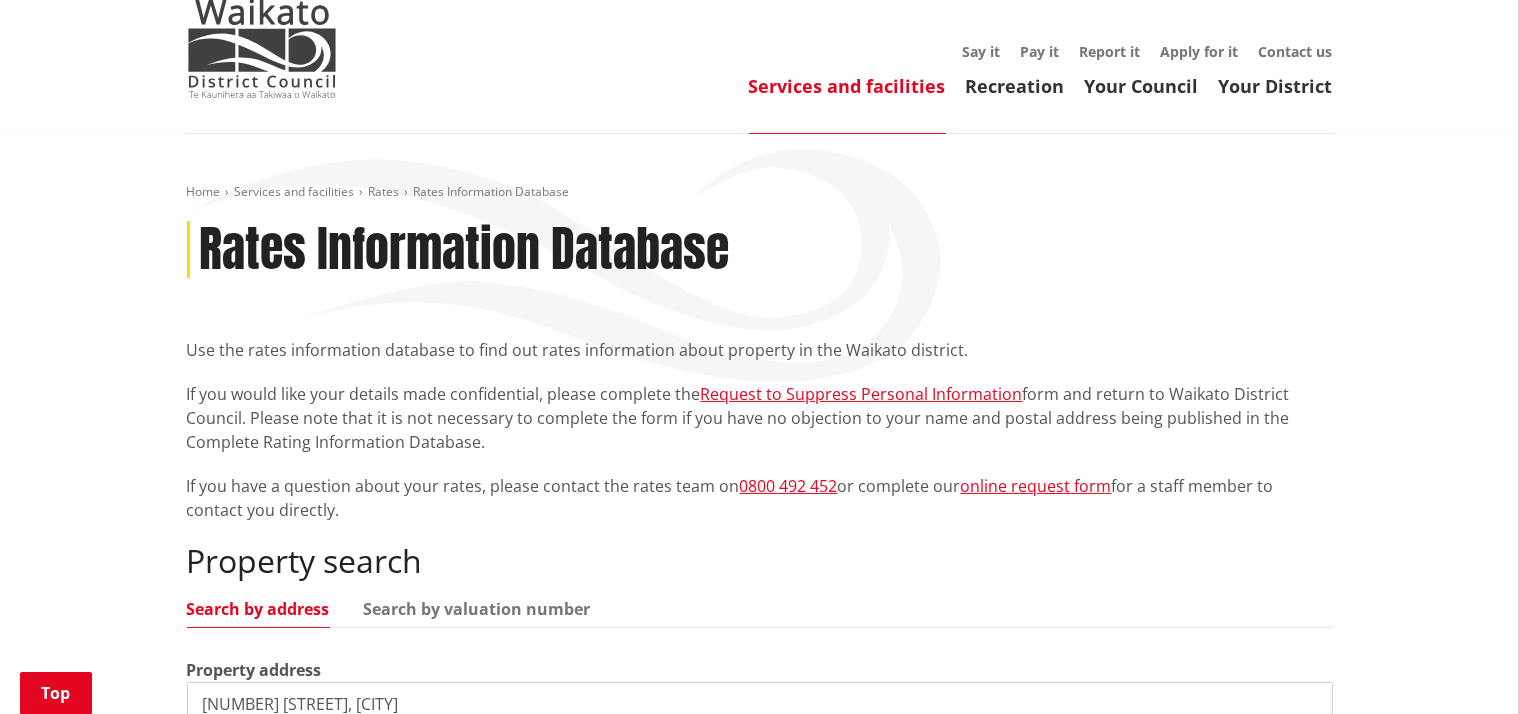 scroll, scrollTop: 0, scrollLeft: 0, axis: both 